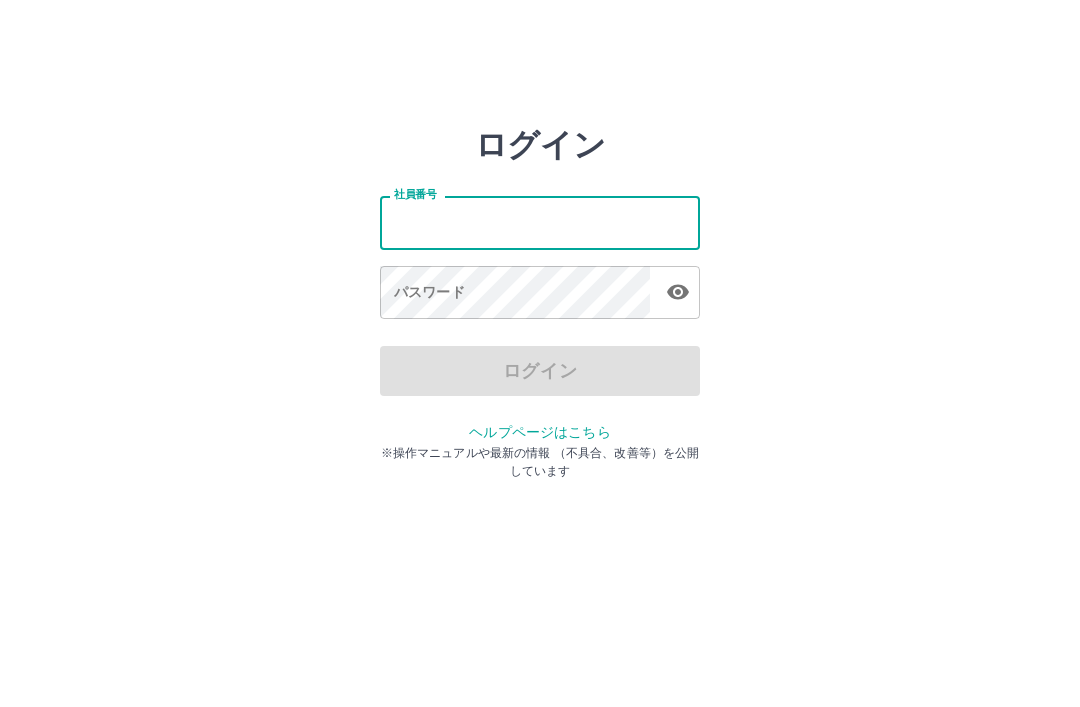 scroll, scrollTop: 0, scrollLeft: 0, axis: both 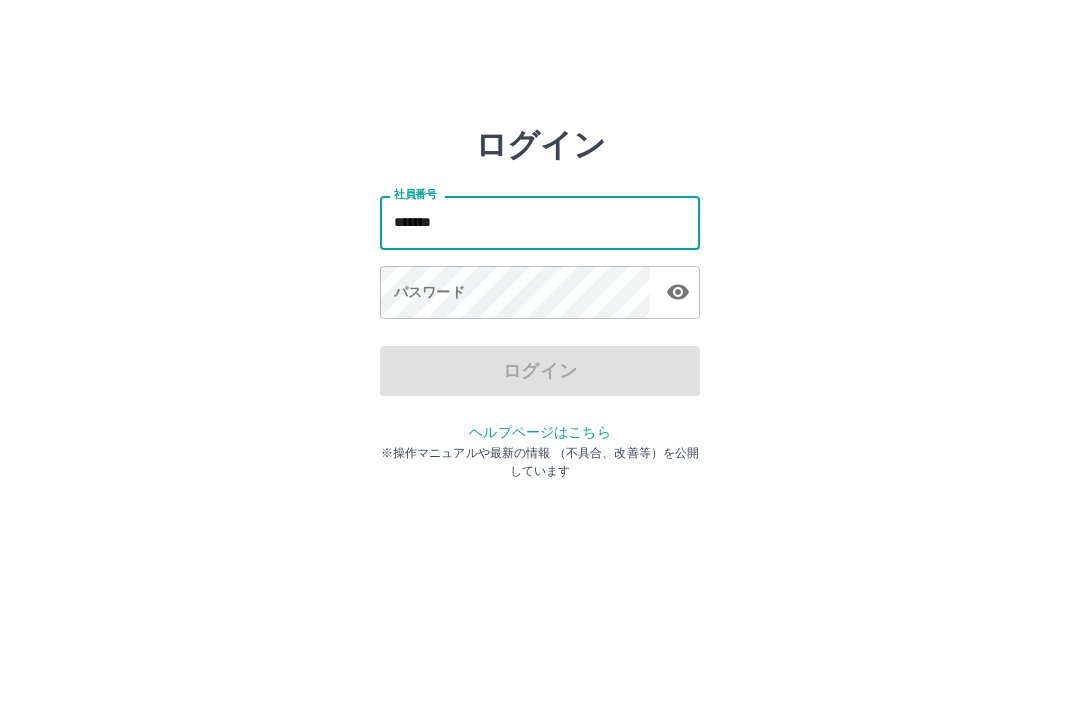 type on "*******" 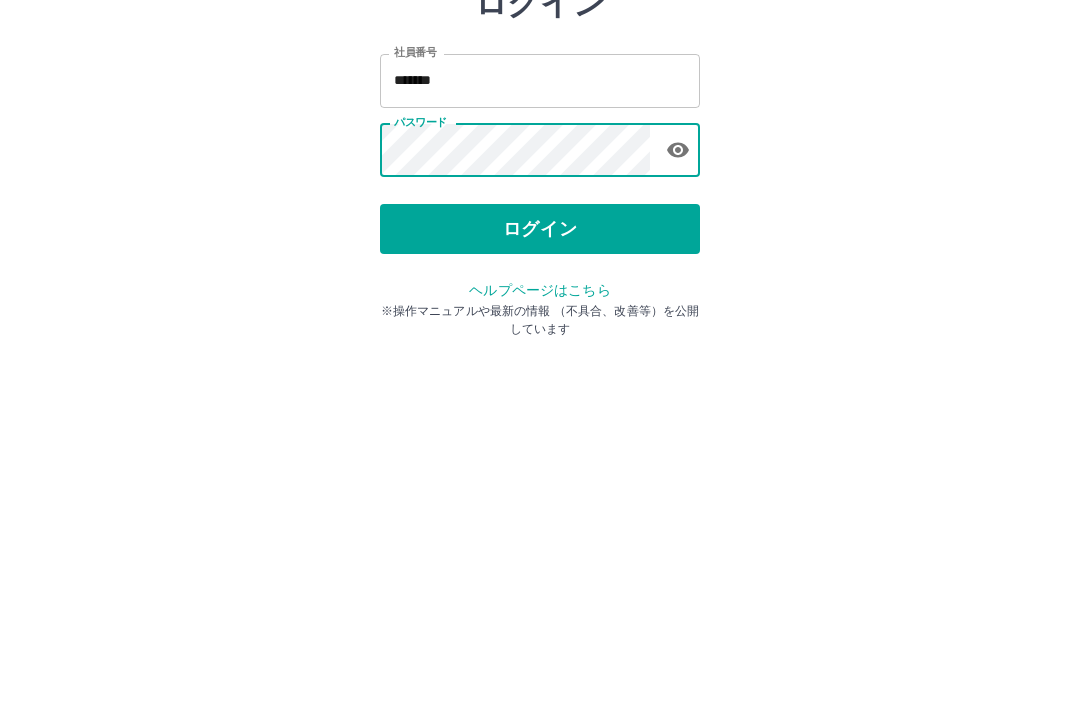 click on "ログイン" at bounding box center [540, 371] 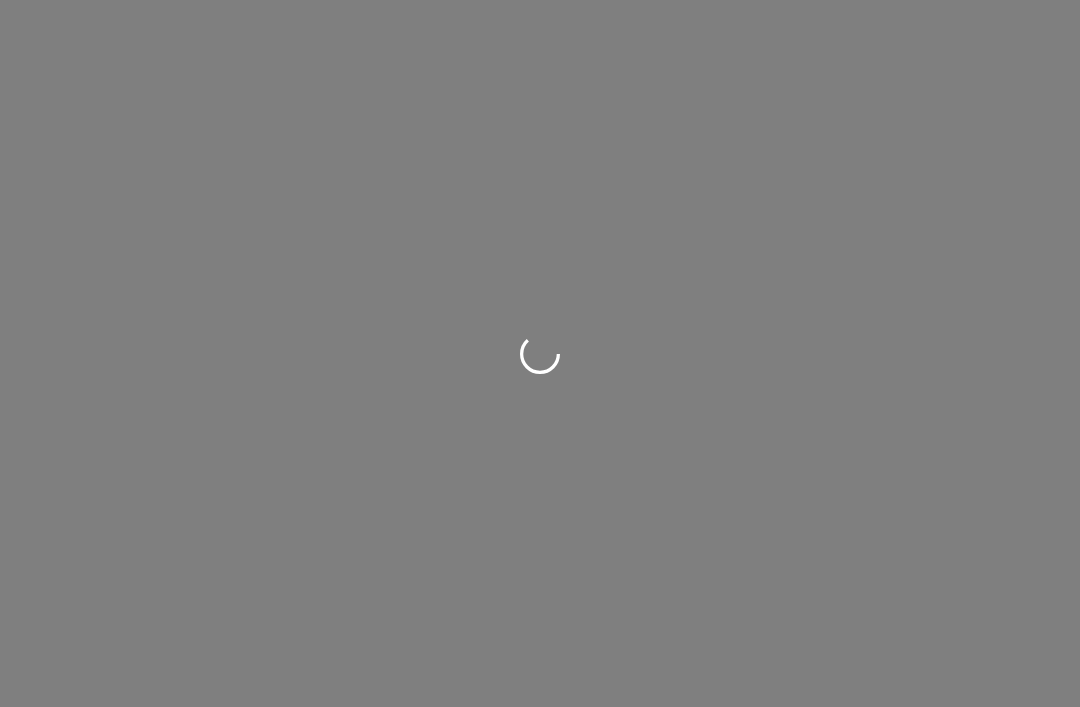 scroll, scrollTop: 0, scrollLeft: 0, axis: both 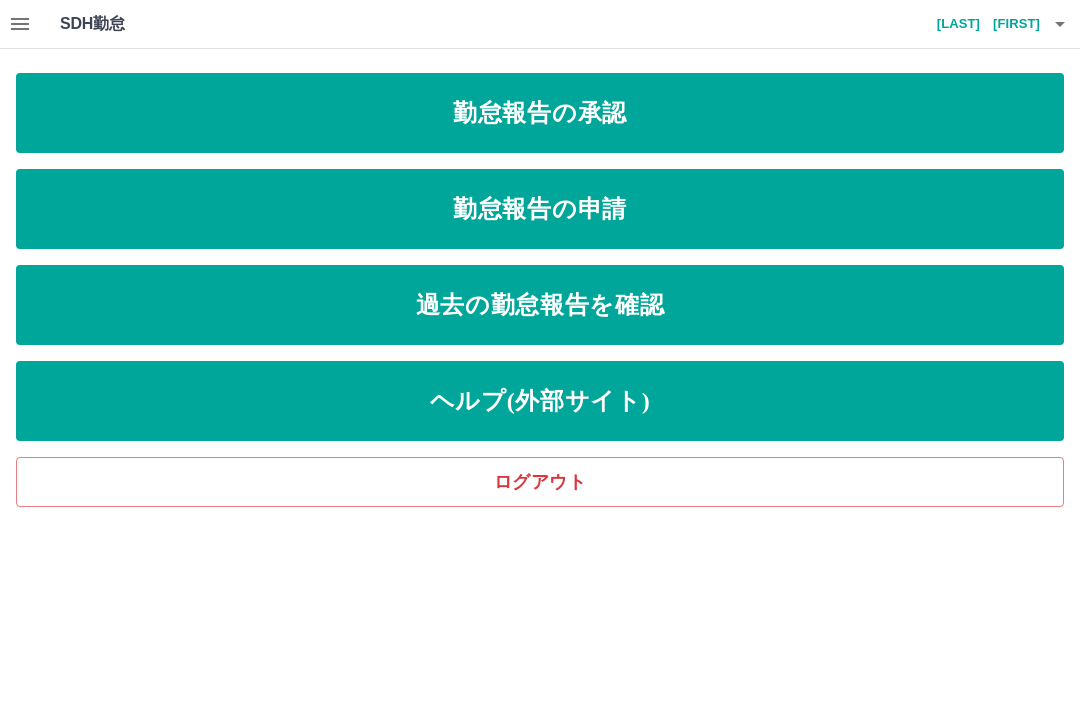 click on "勤怠報告の申請" at bounding box center (540, 209) 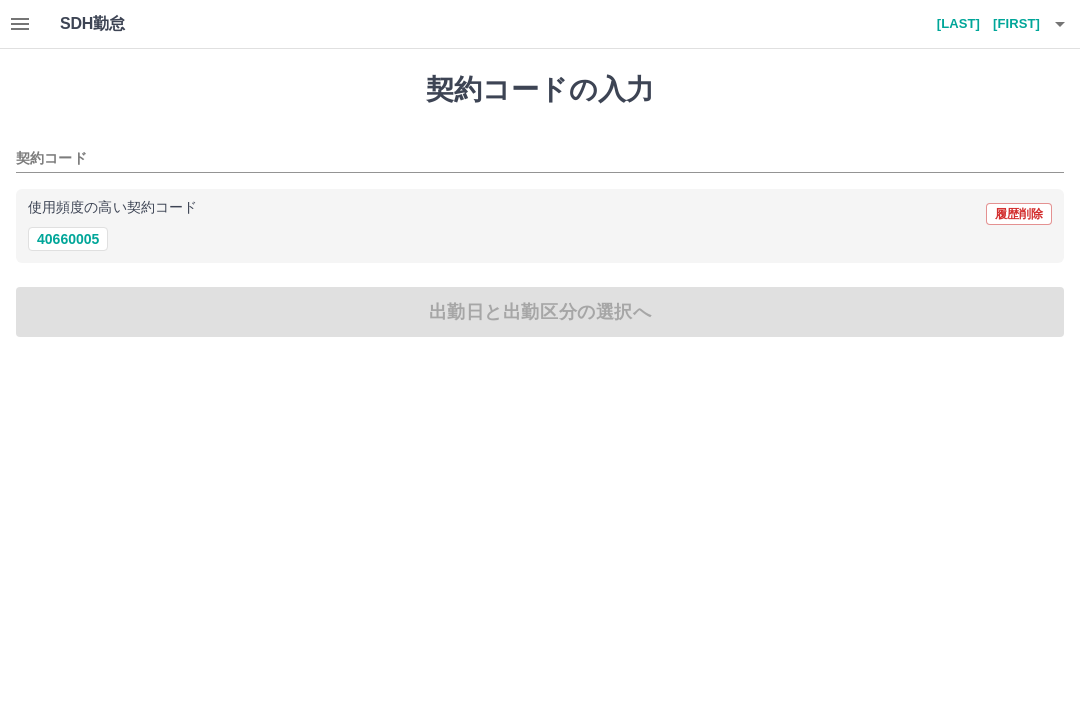 click on "40660005" at bounding box center [68, 239] 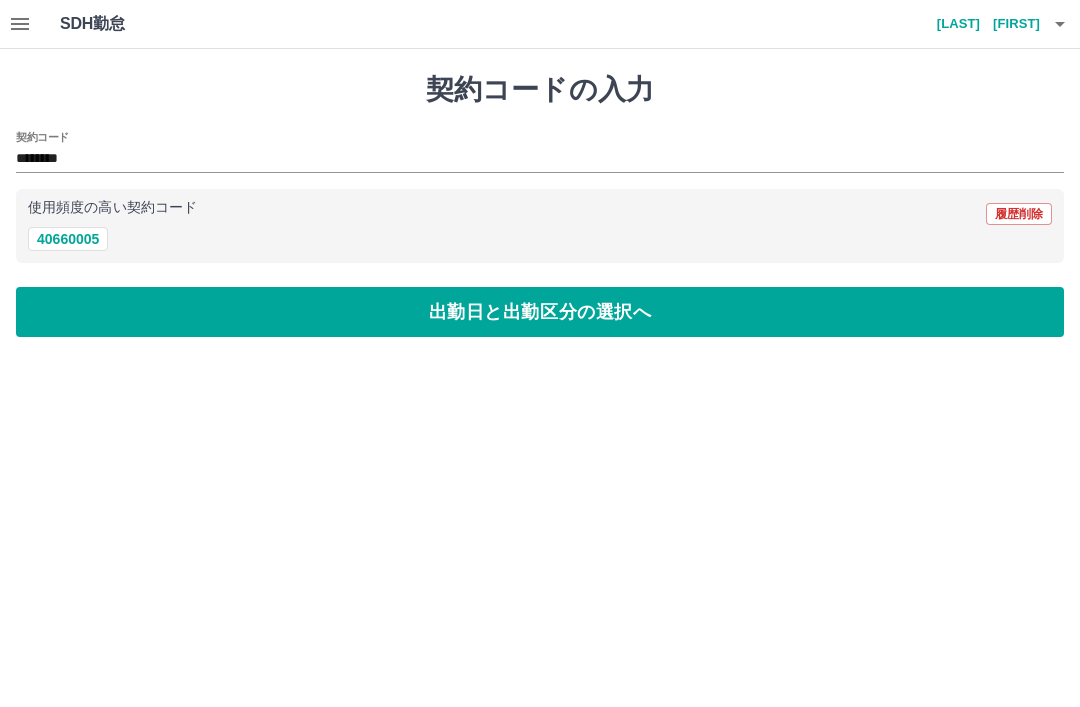 click on "出勤日と出勤区分の選択へ" at bounding box center [540, 312] 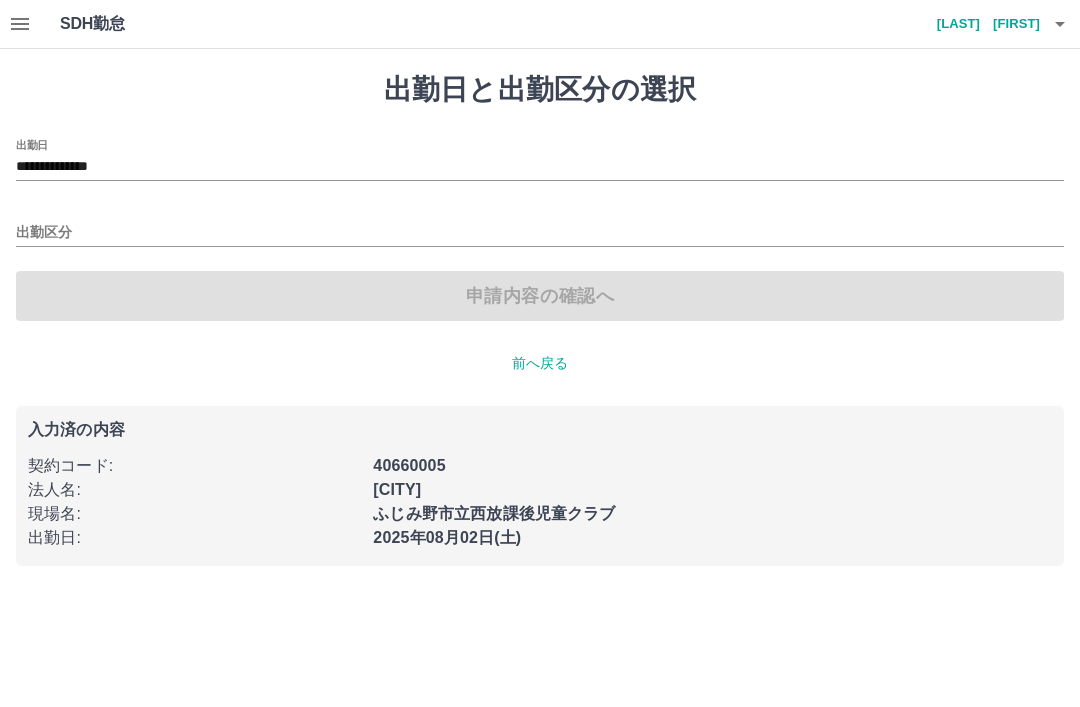click on "出勤区分" at bounding box center (540, 233) 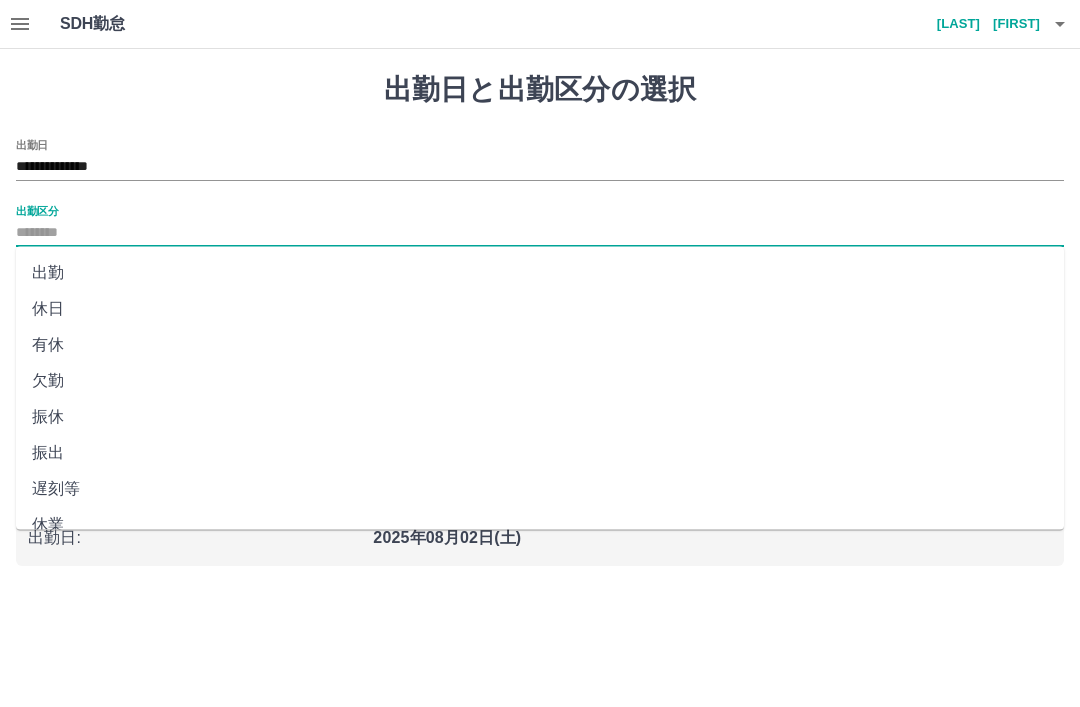 click on "出勤" at bounding box center (540, 273) 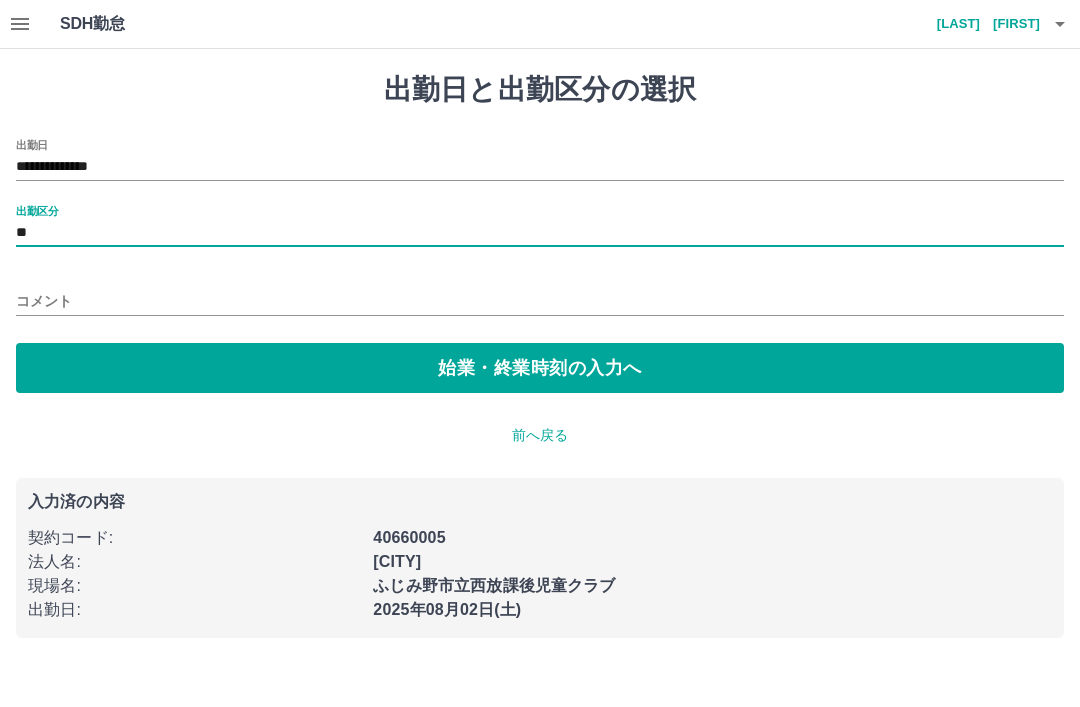 click on "**" at bounding box center [540, 233] 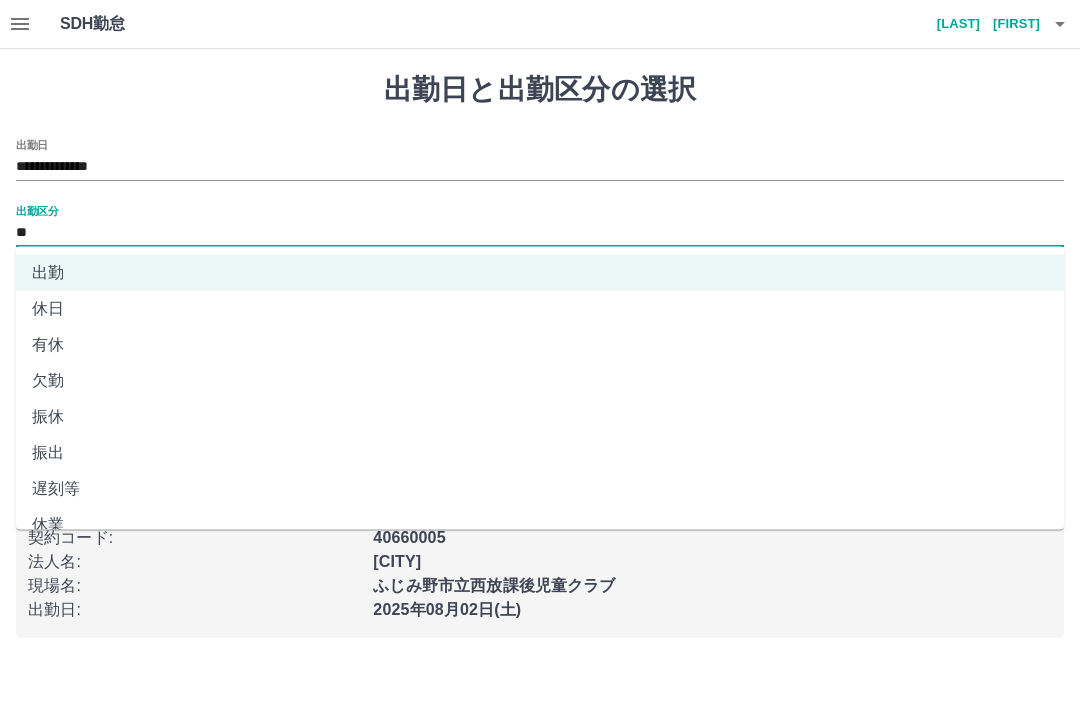 click on "振出" at bounding box center (540, 453) 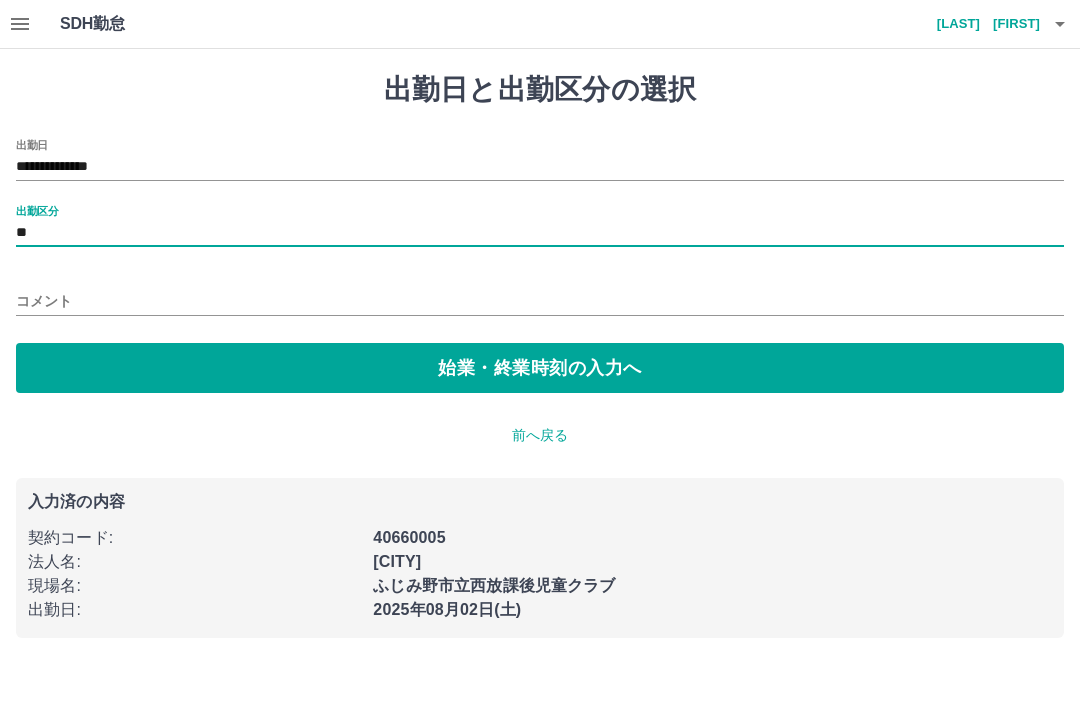 click on "コメント" at bounding box center (540, 301) 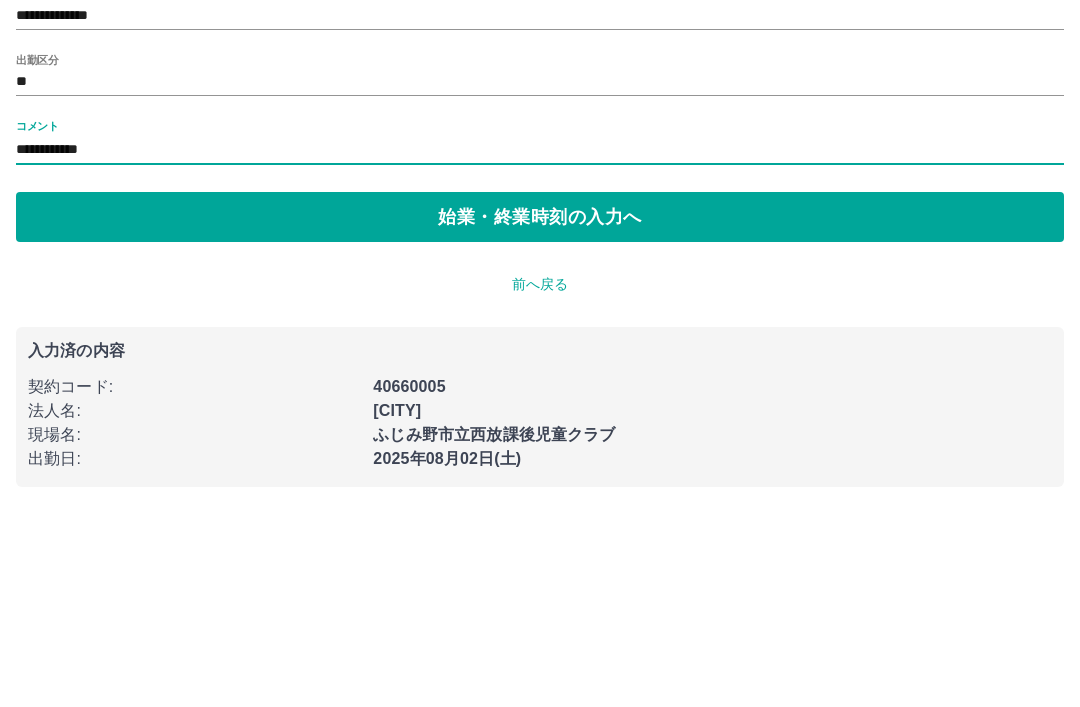 type on "**********" 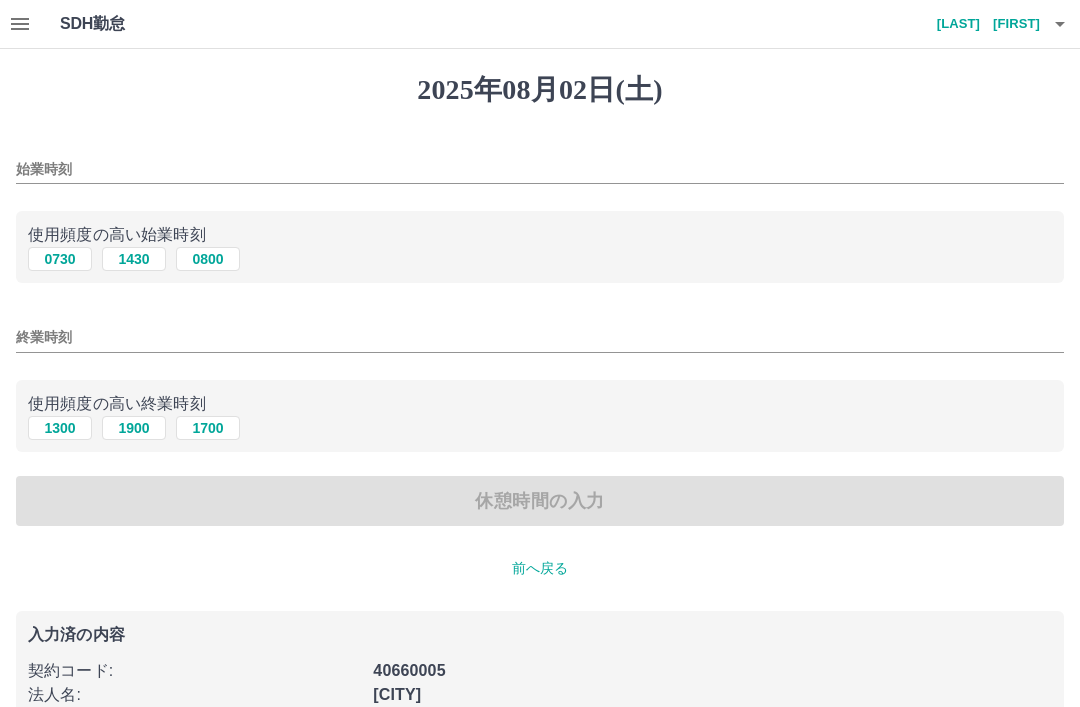 click on "0730" at bounding box center (60, 259) 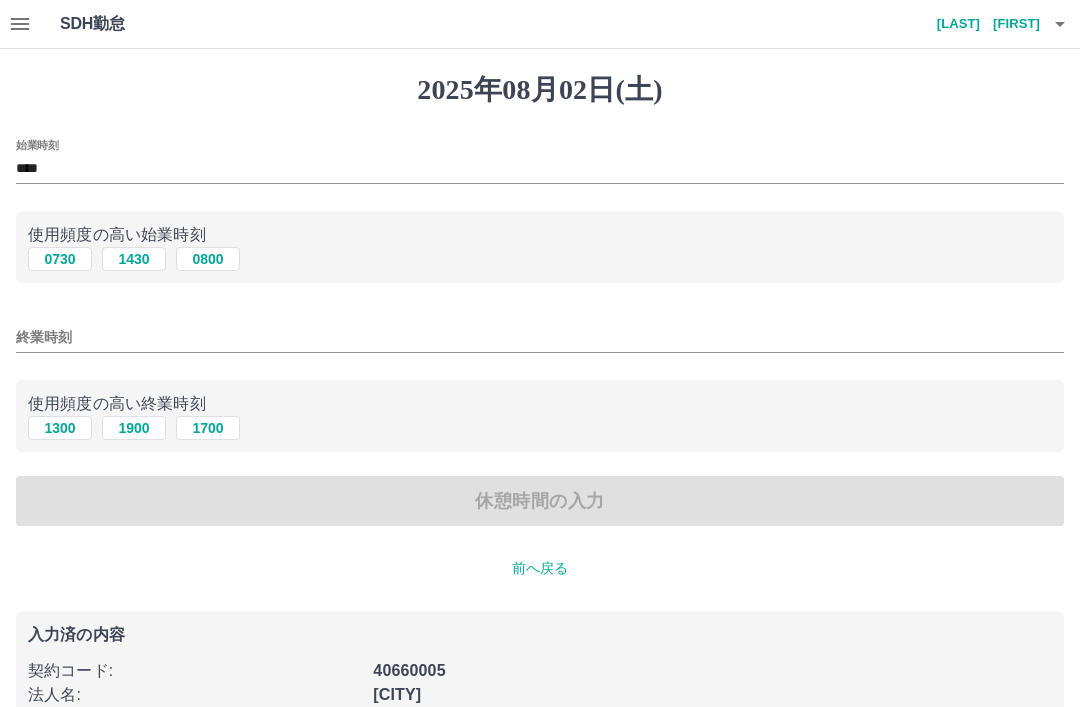 click on "終業時刻" at bounding box center [540, 337] 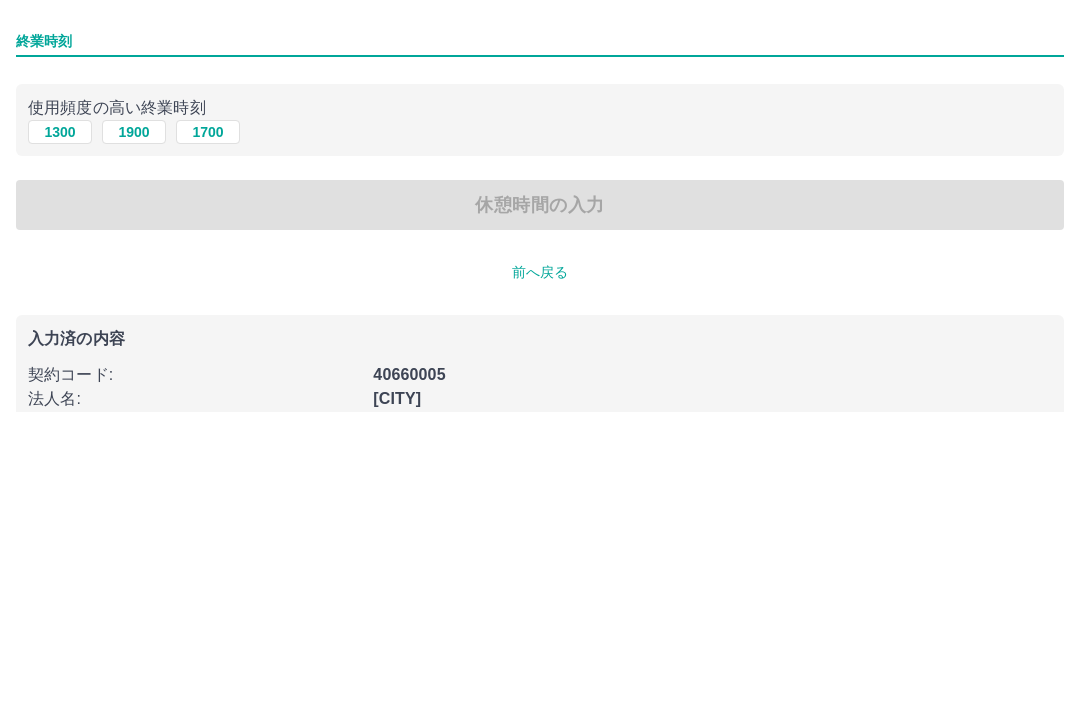 click on "終業時刻" at bounding box center (540, 337) 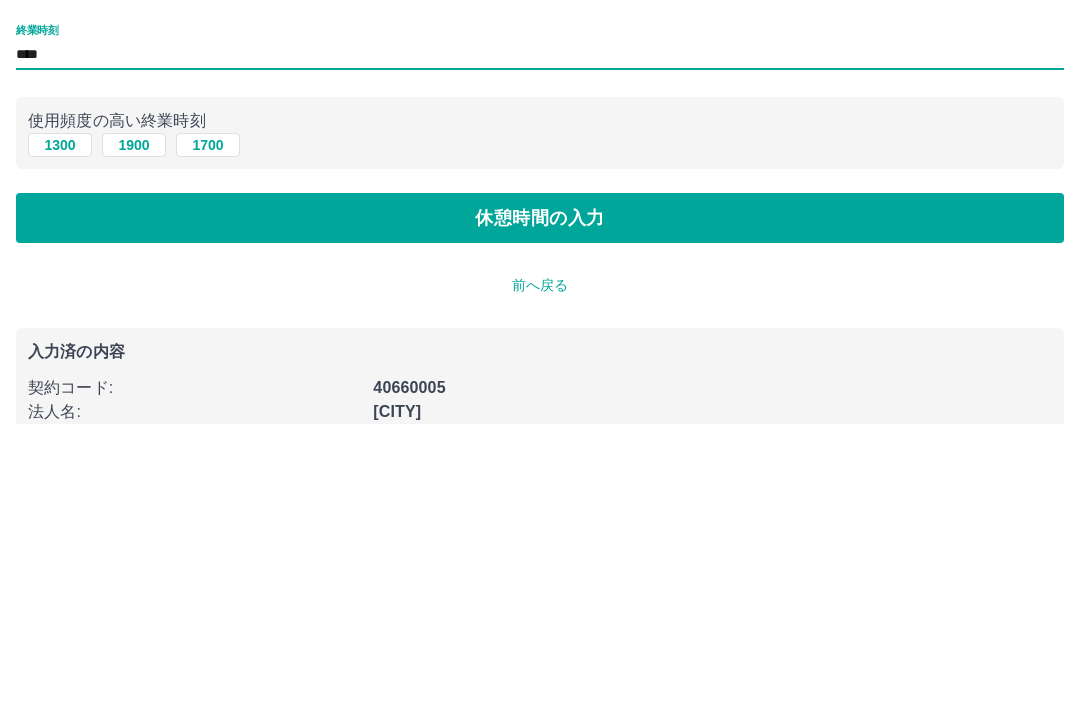 type on "****" 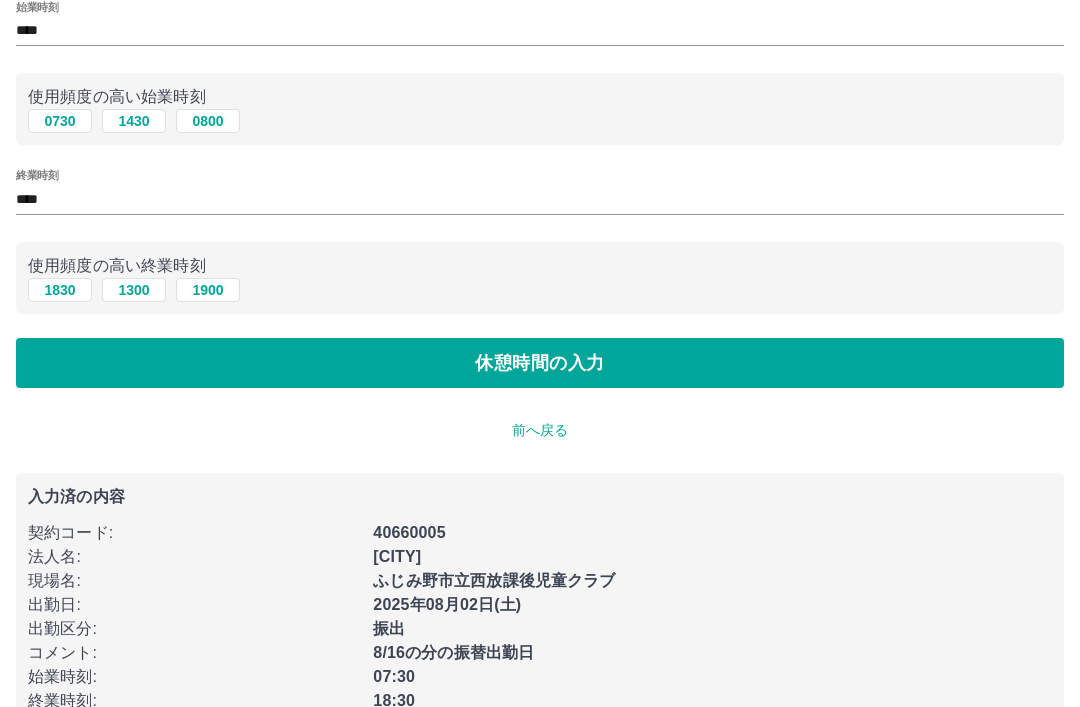 scroll, scrollTop: 0, scrollLeft: 0, axis: both 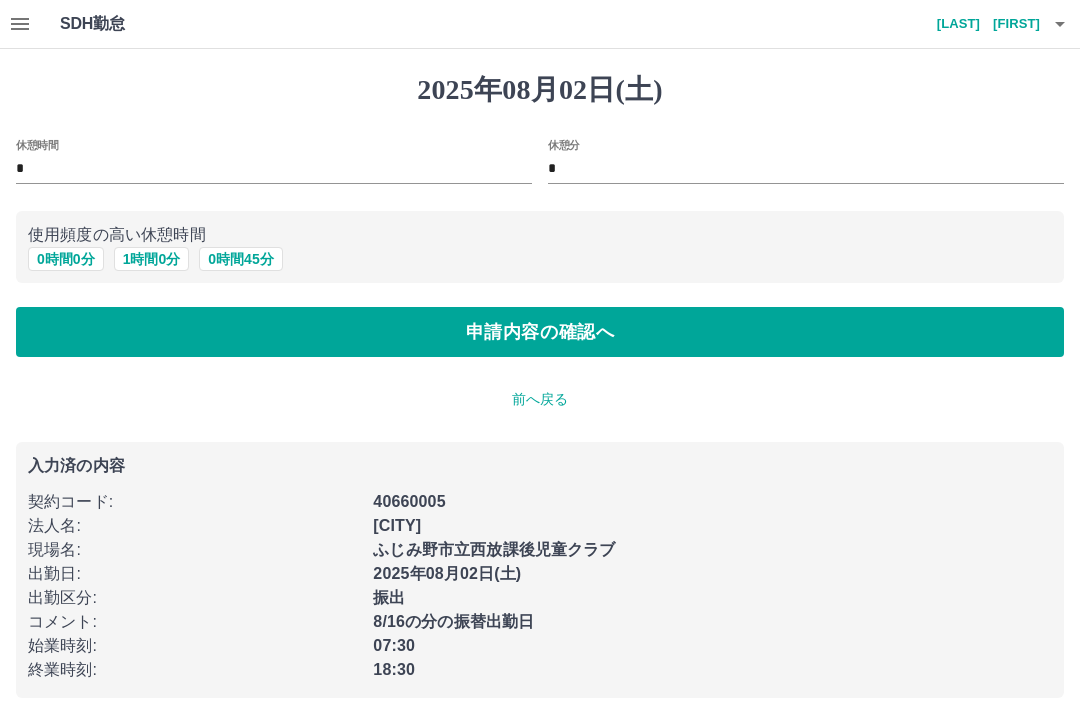 click on "1 時間 0 分" at bounding box center (152, 259) 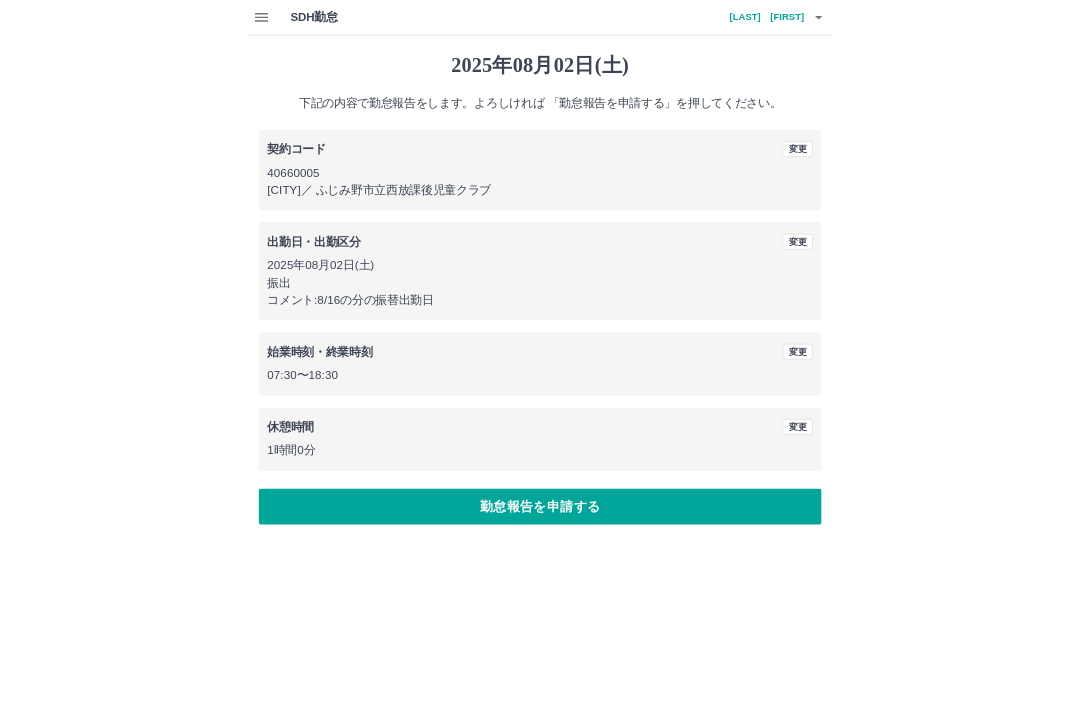 scroll, scrollTop: 41, scrollLeft: 0, axis: vertical 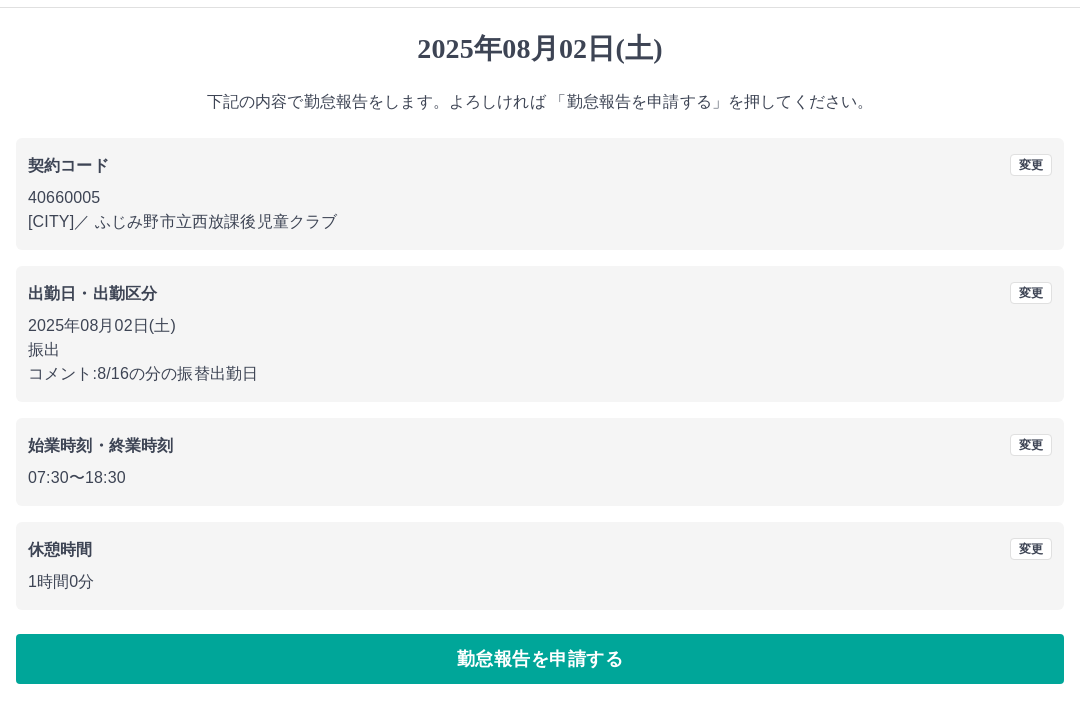 click on "変更" at bounding box center [1031, 293] 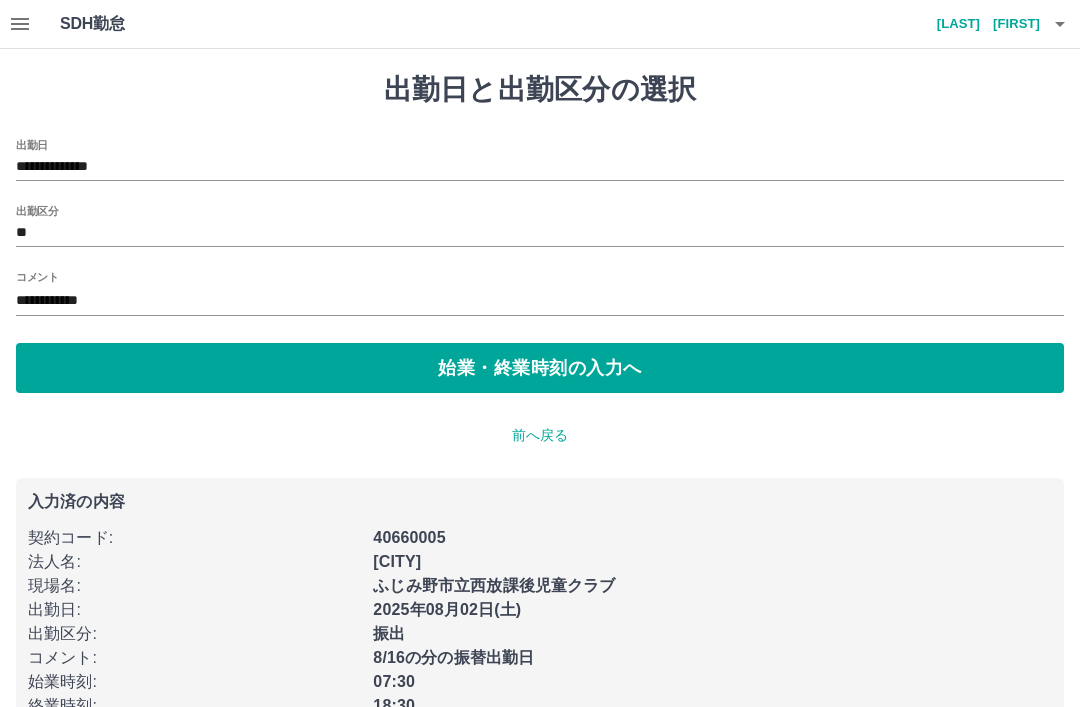 click on "**********" at bounding box center [540, 301] 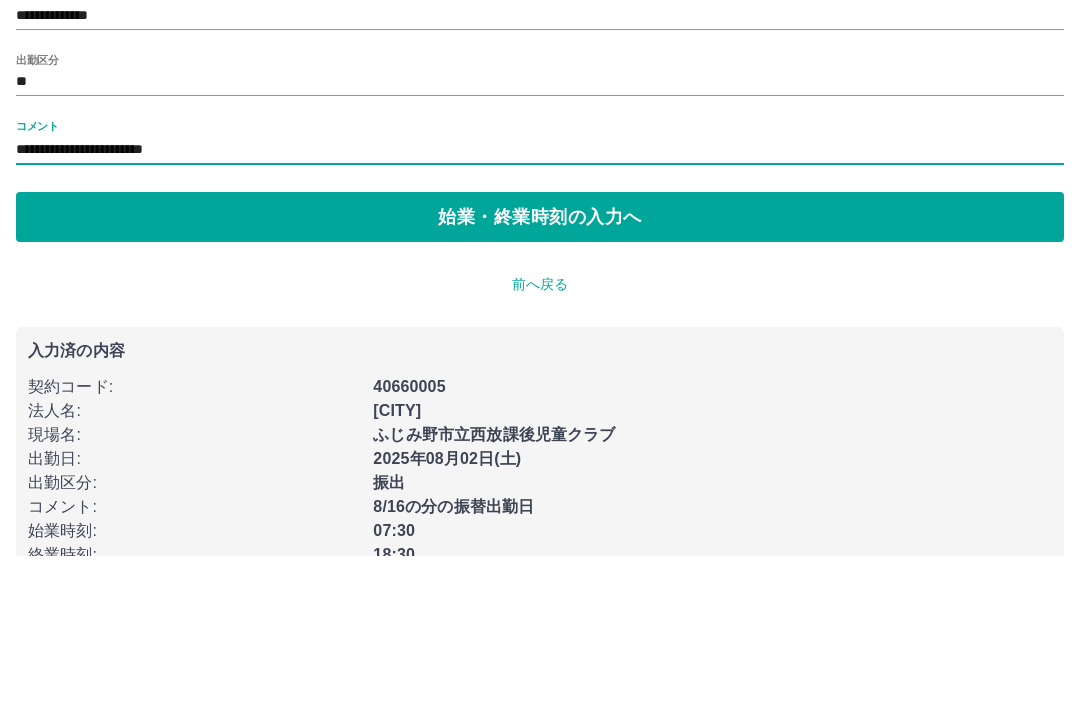 type on "**********" 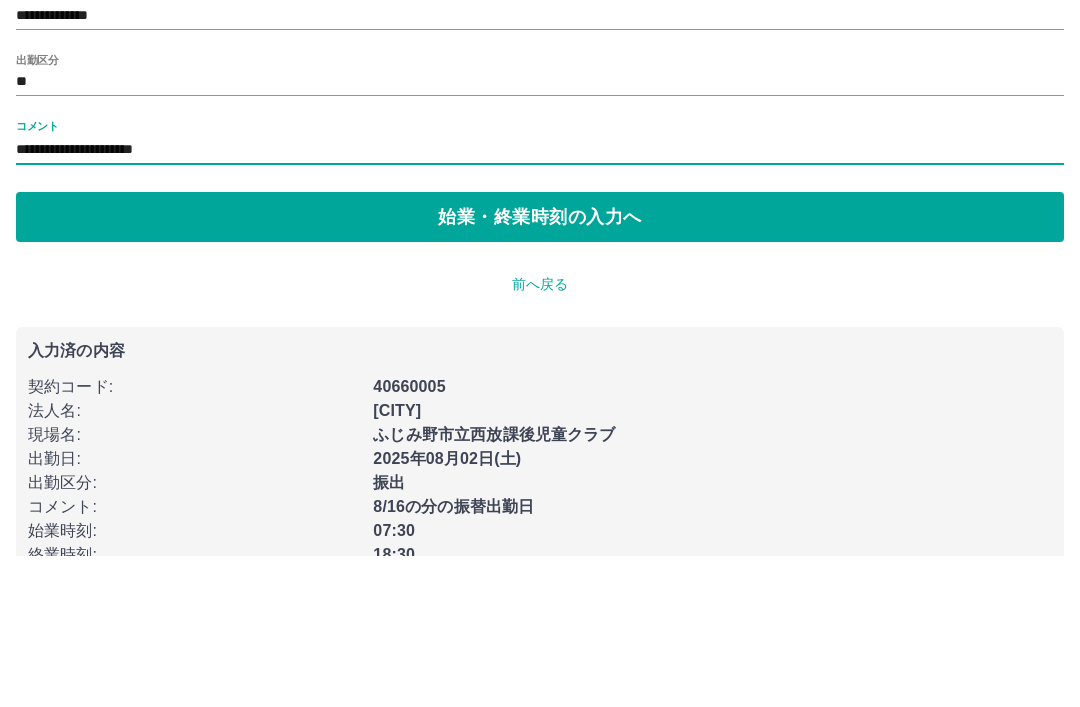 click on "始業・終業時刻の入力へ" at bounding box center [540, 368] 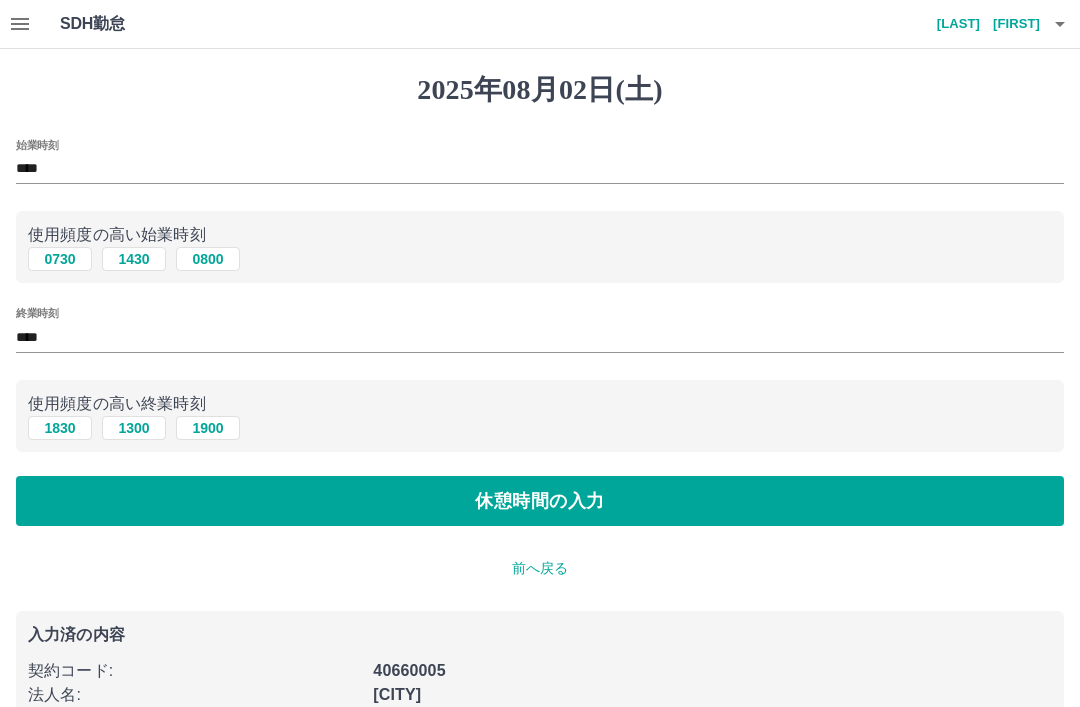 click on "休憩時間の入力" at bounding box center [540, 501] 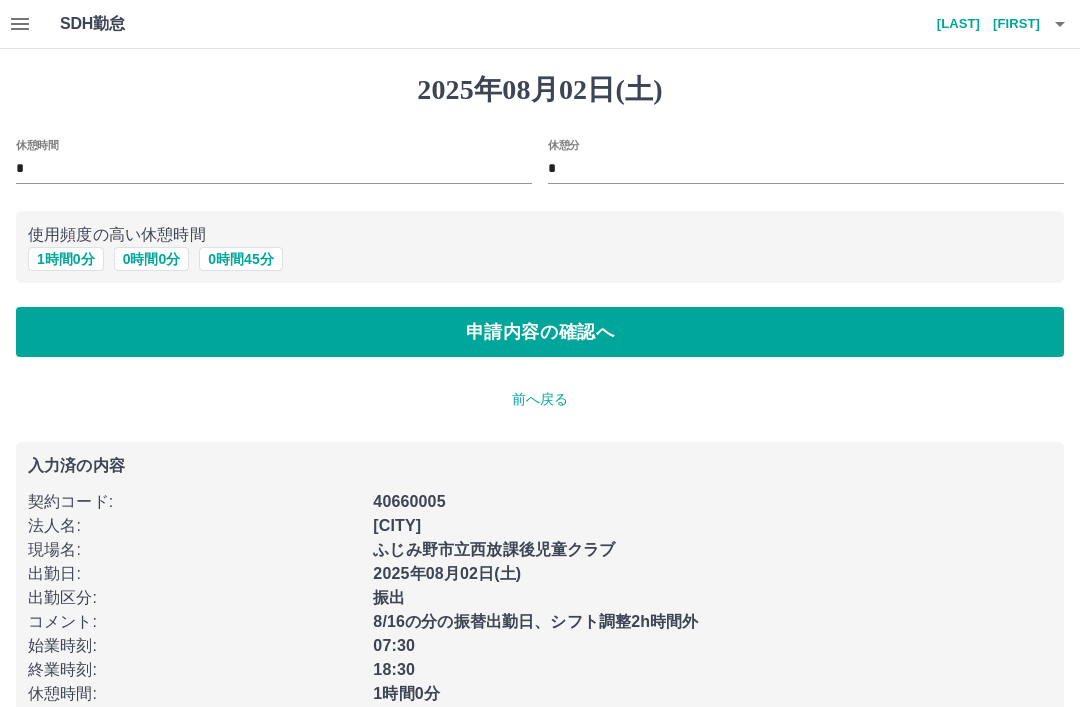 click on "申請内容の確認へ" at bounding box center [540, 332] 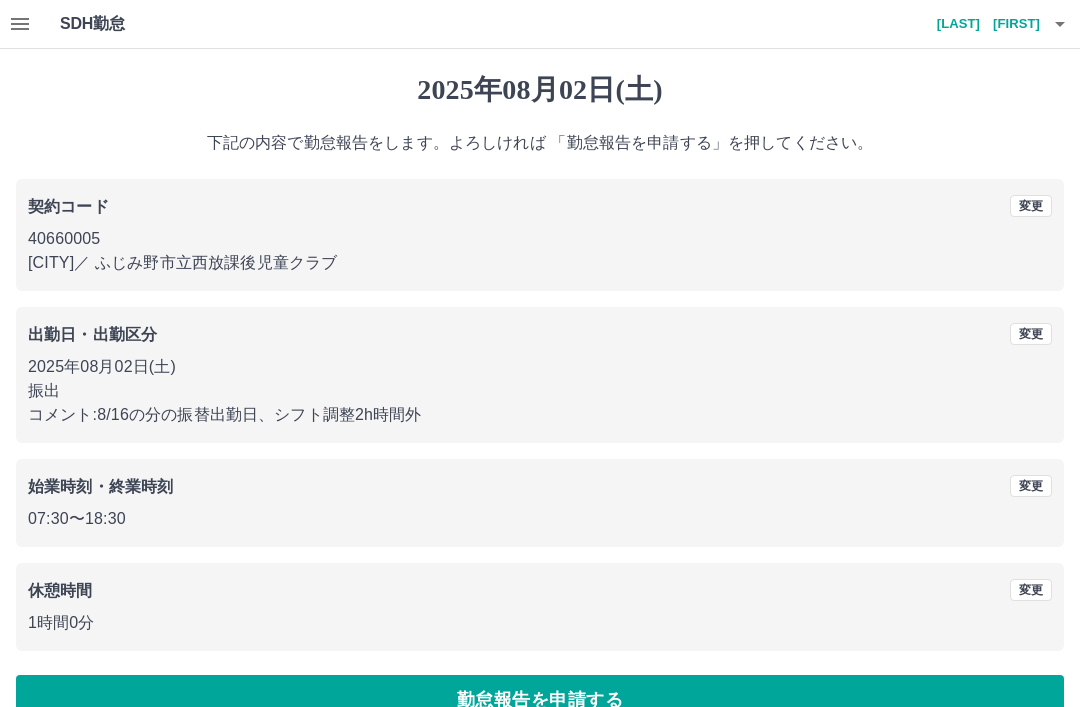 scroll, scrollTop: 41, scrollLeft: 0, axis: vertical 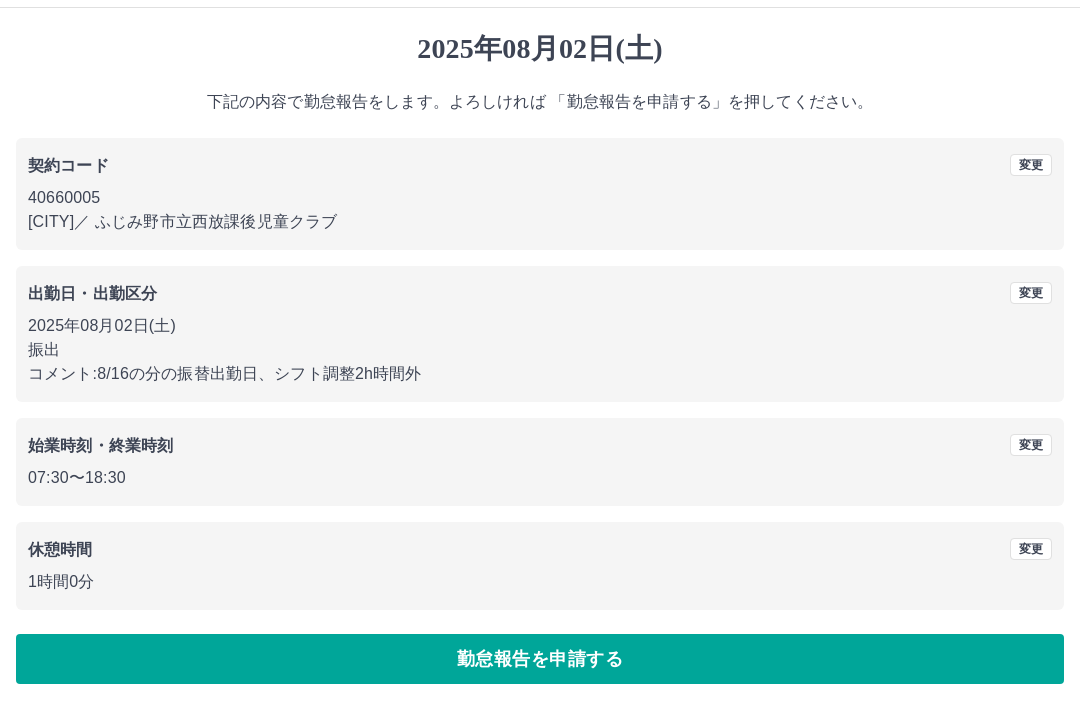 click on "勤怠報告を申請する" at bounding box center [540, 659] 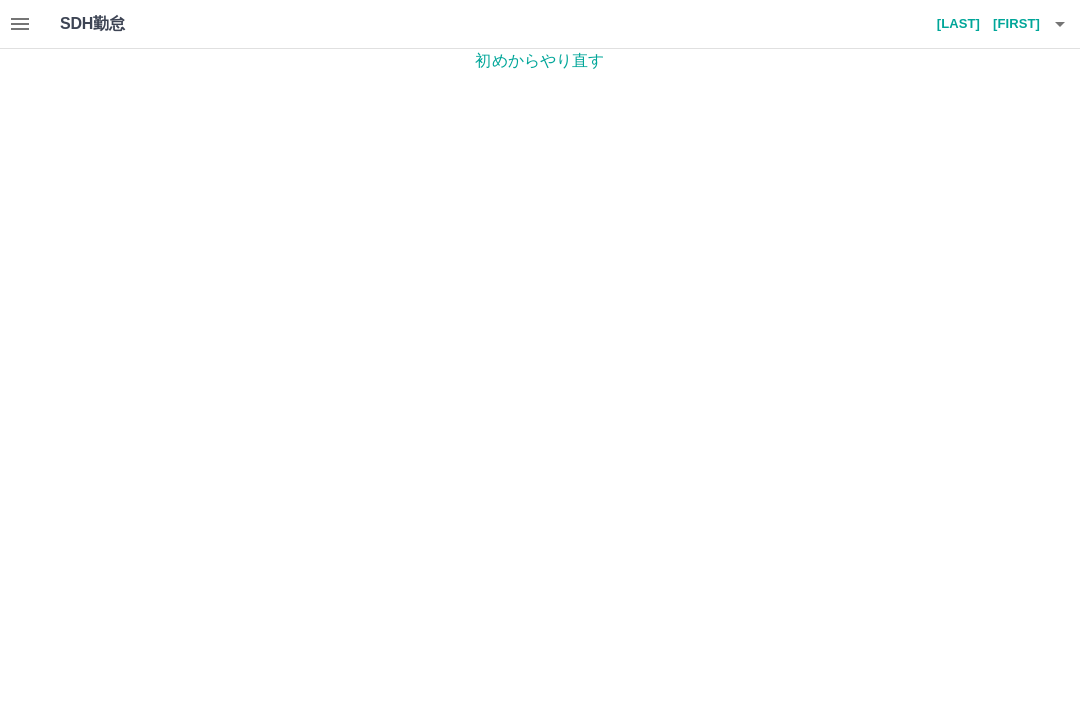 scroll, scrollTop: 0, scrollLeft: 0, axis: both 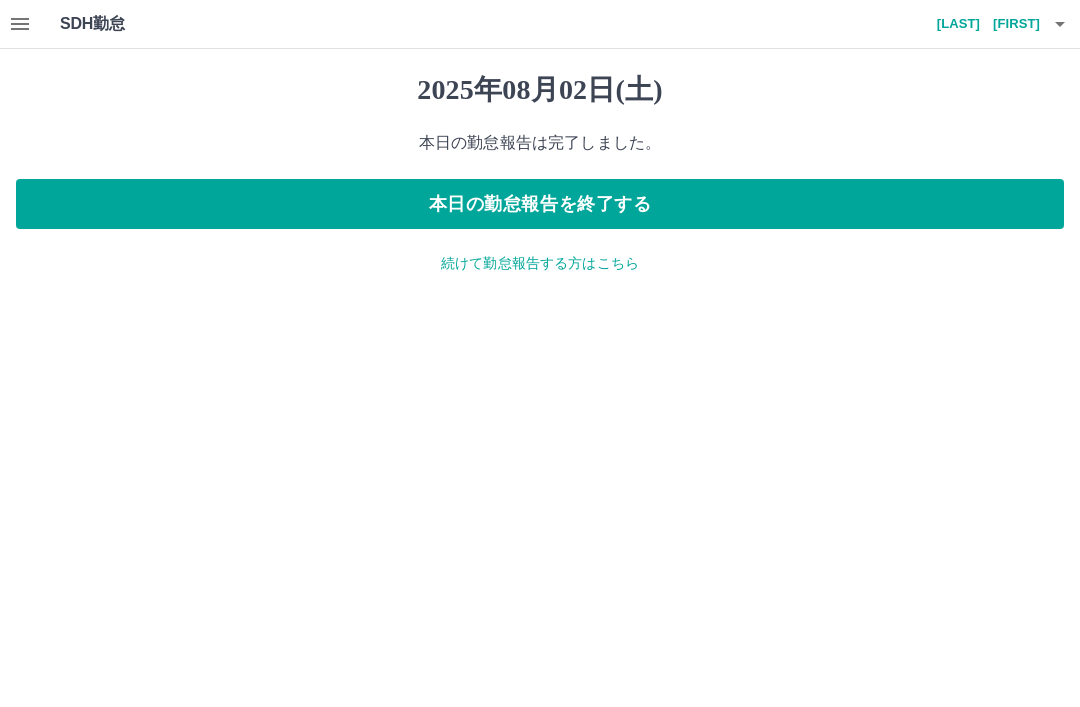click on "本日の勤怠報告を終了する" at bounding box center (540, 204) 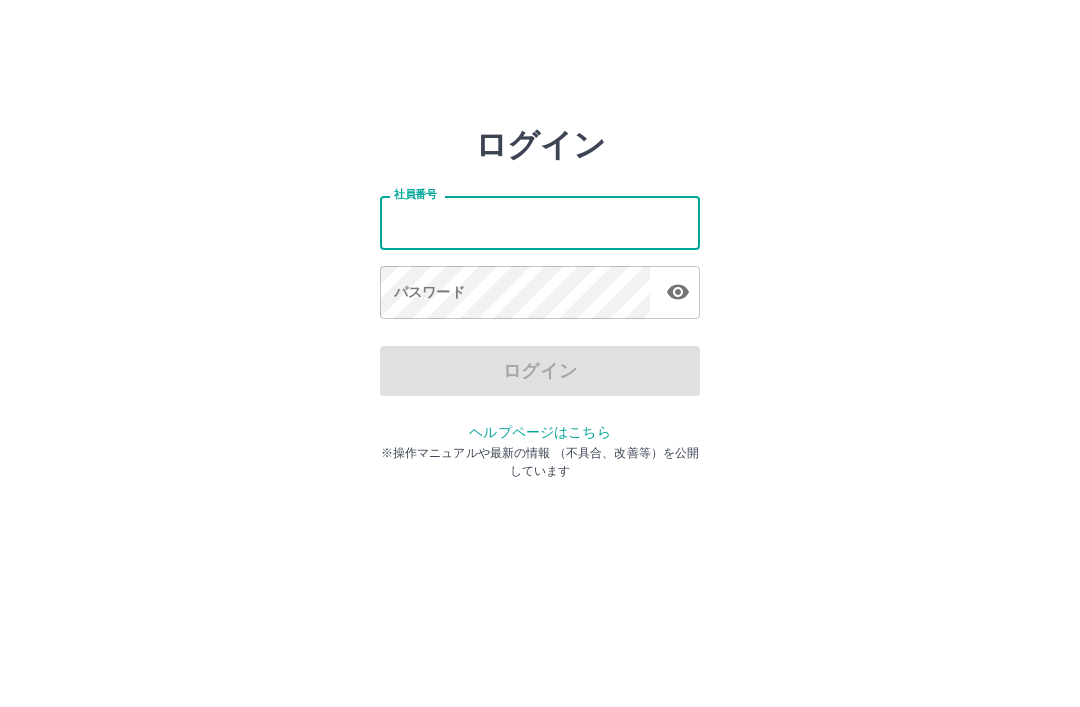 scroll, scrollTop: 0, scrollLeft: 0, axis: both 